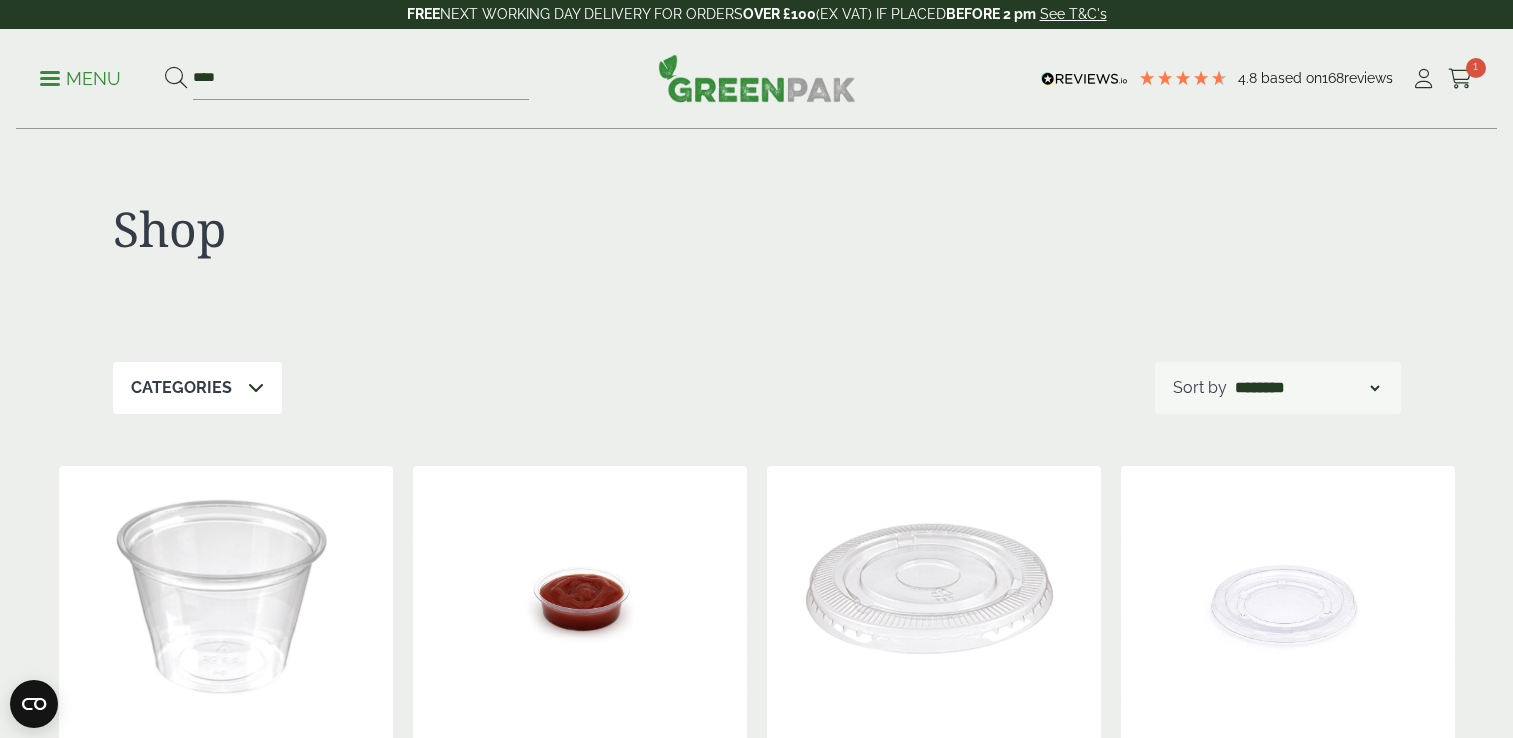 scroll, scrollTop: 249, scrollLeft: 0, axis: vertical 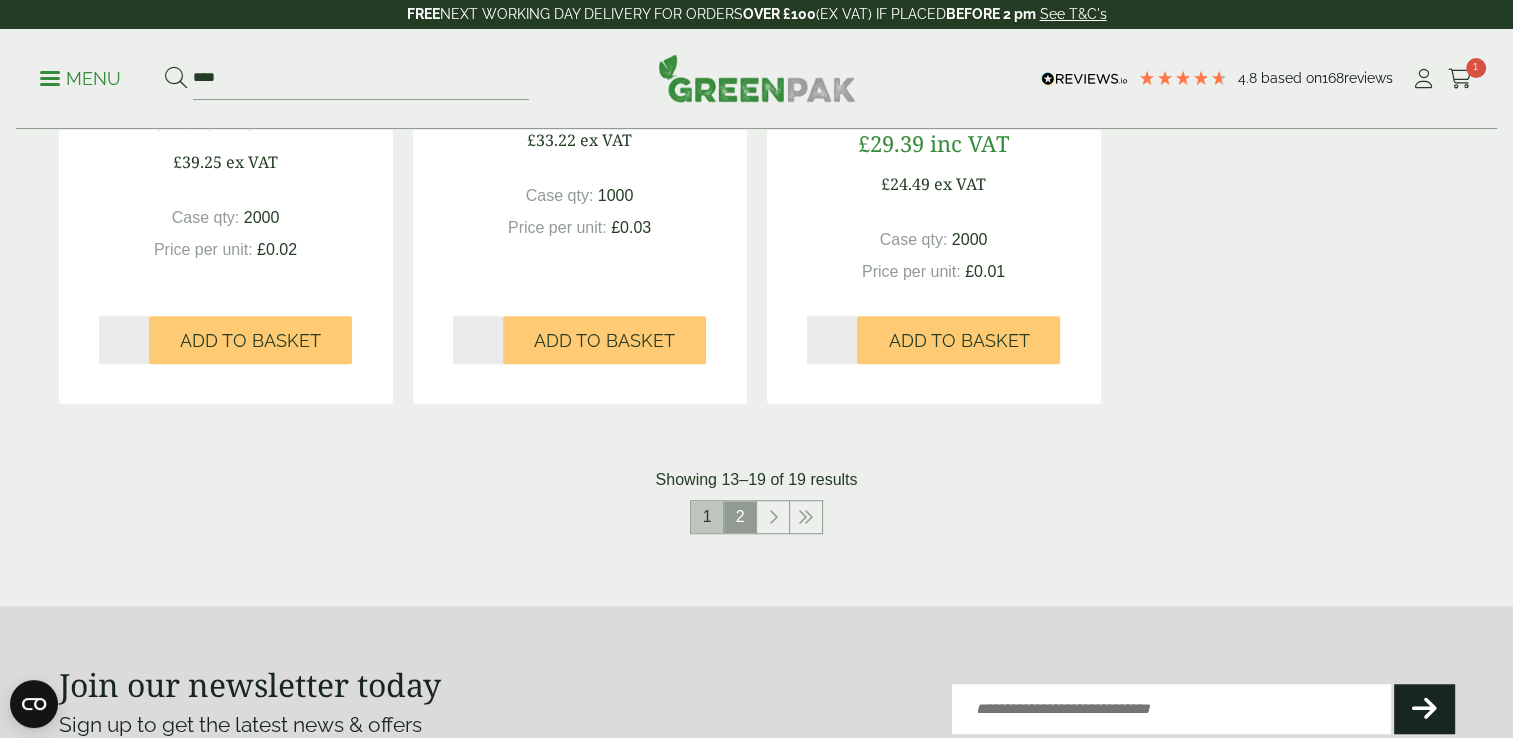 click on "1" at bounding box center (707, 517) 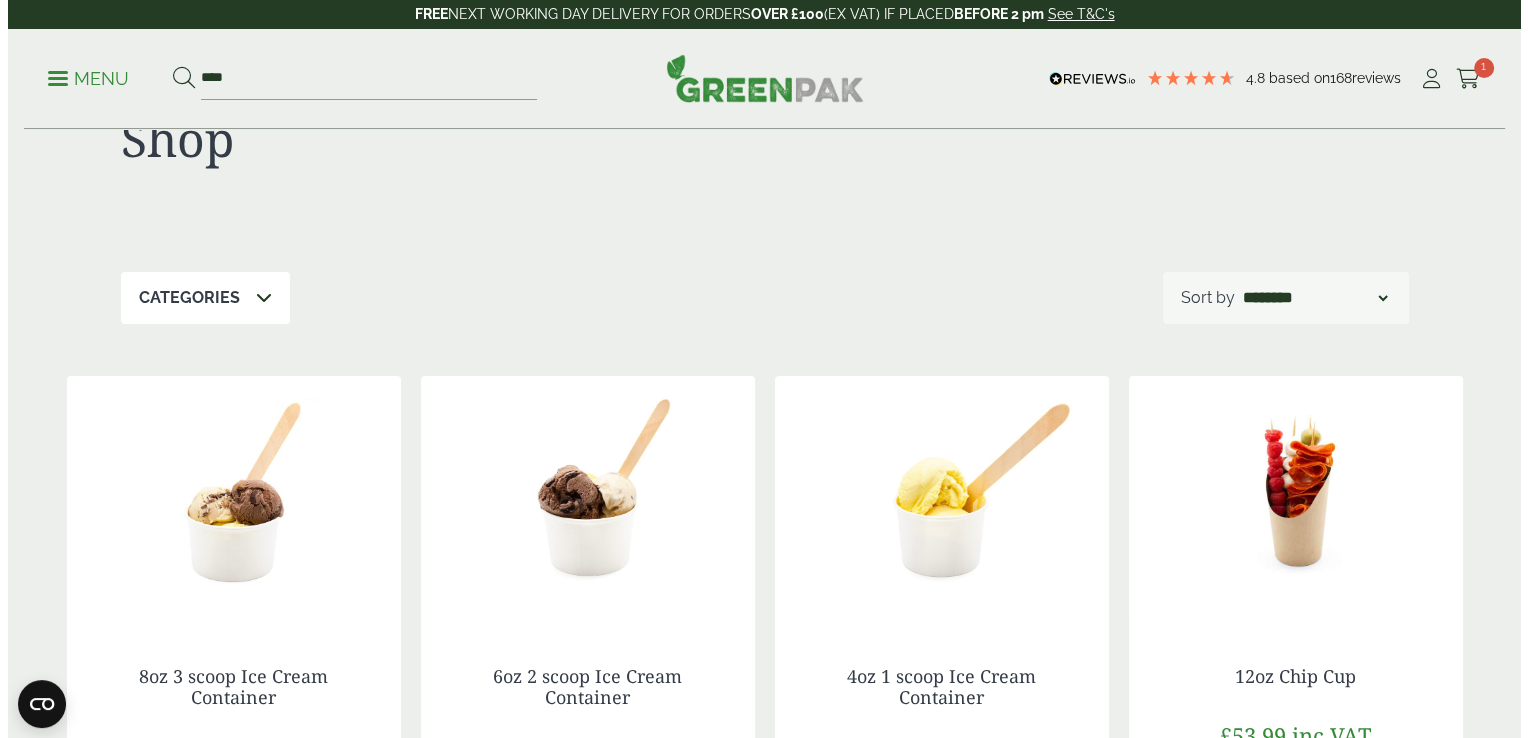 scroll, scrollTop: 0, scrollLeft: 0, axis: both 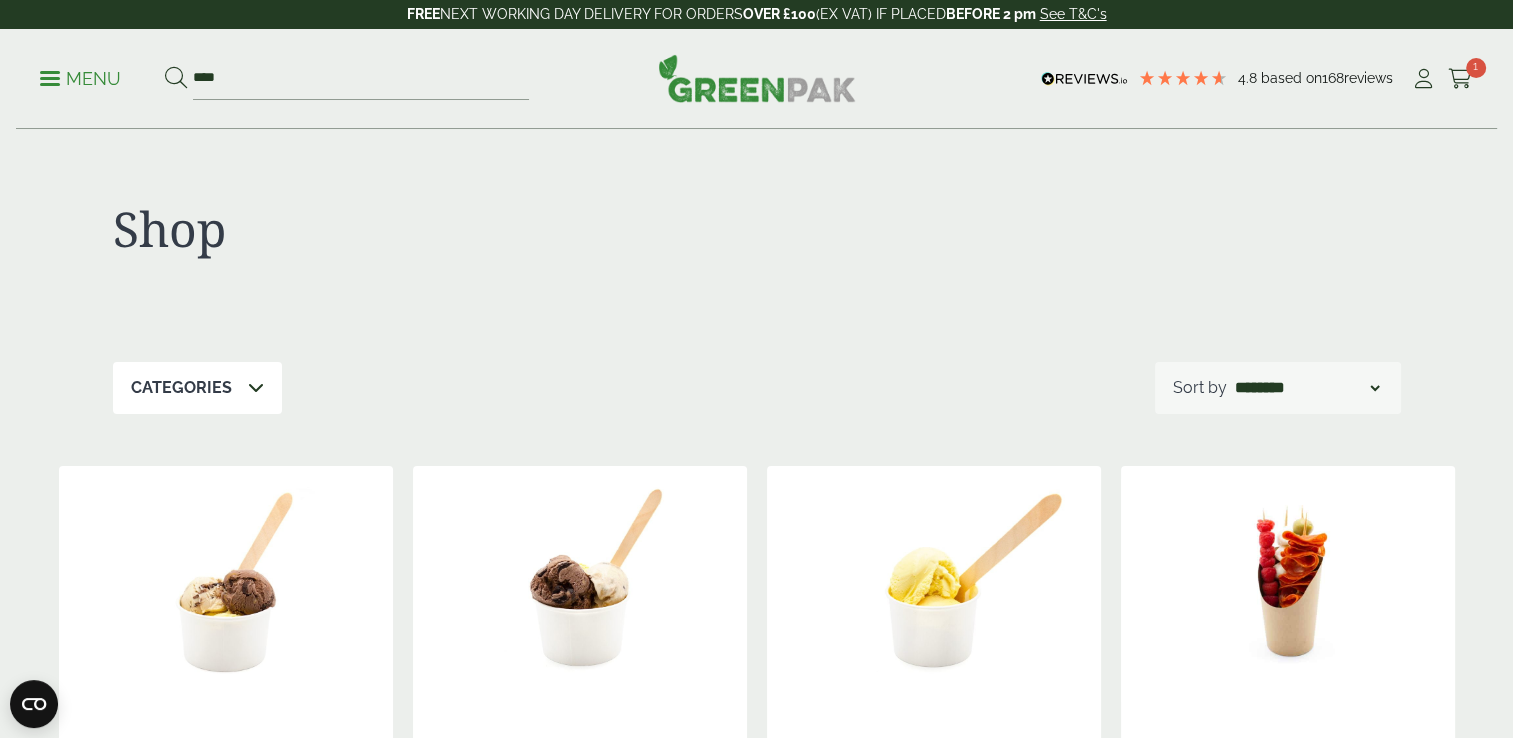 drag, startPoint x: 1483, startPoint y: 65, endPoint x: 1469, endPoint y: 47, distance: 22.803509 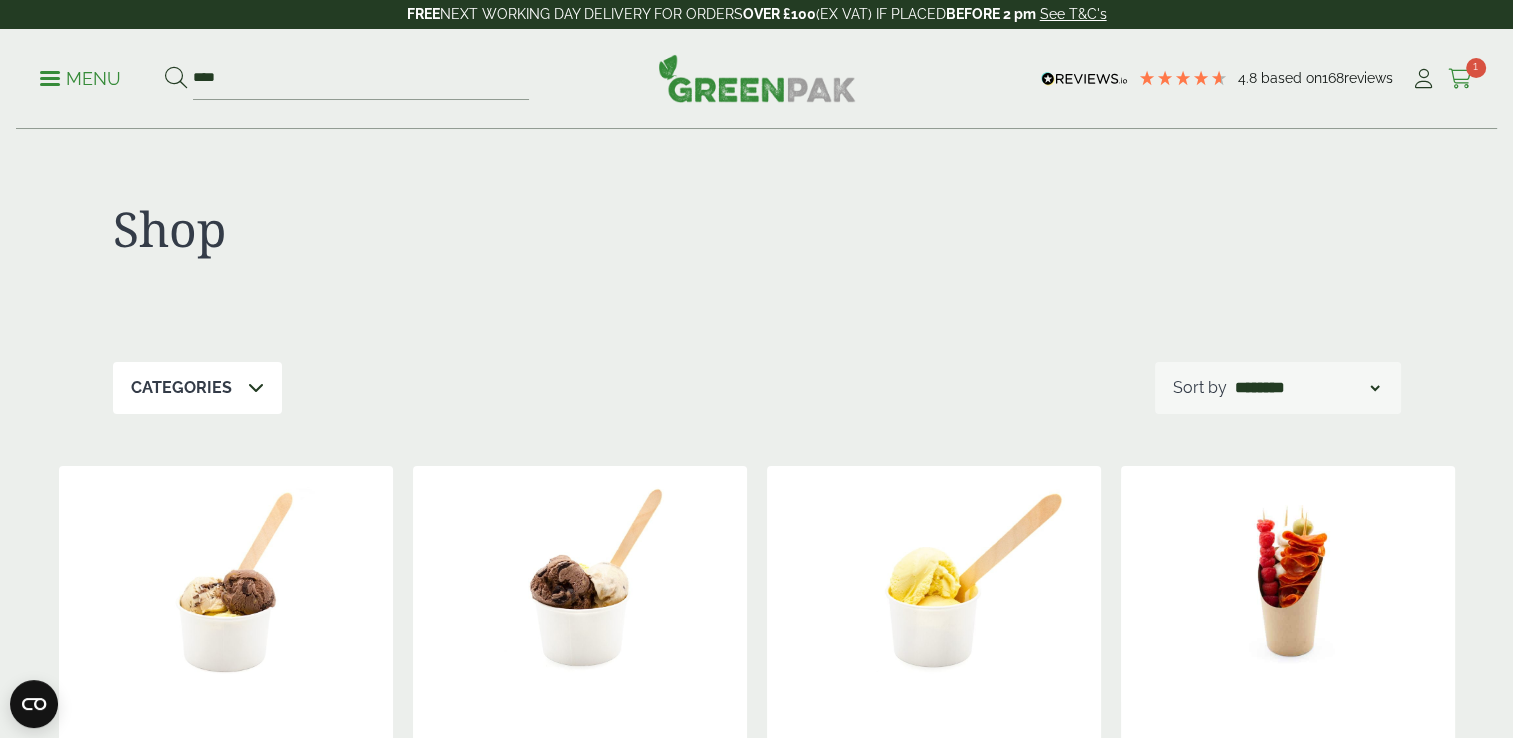 click on "Cart
1" at bounding box center (1460, 79) 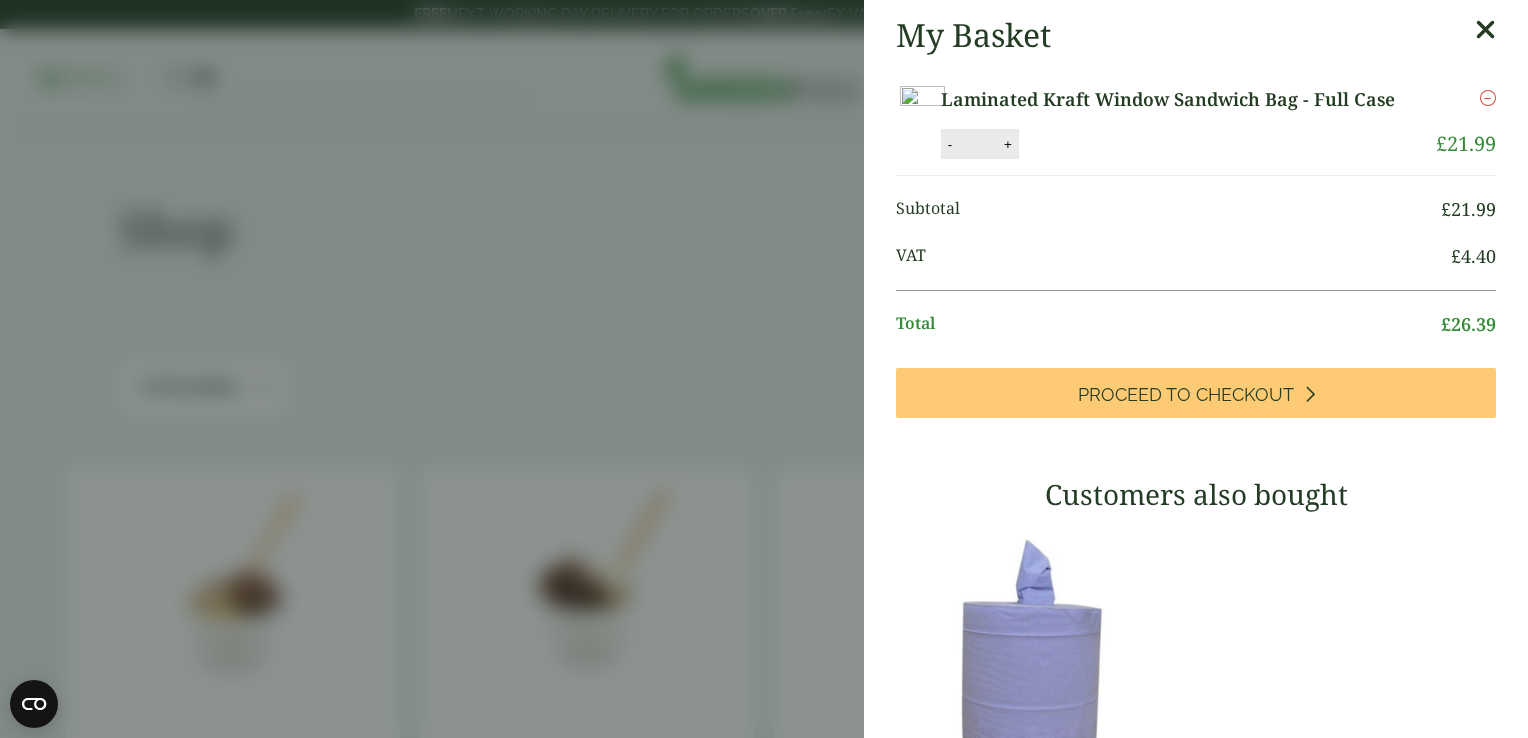 click on "+" at bounding box center (1008, 144) 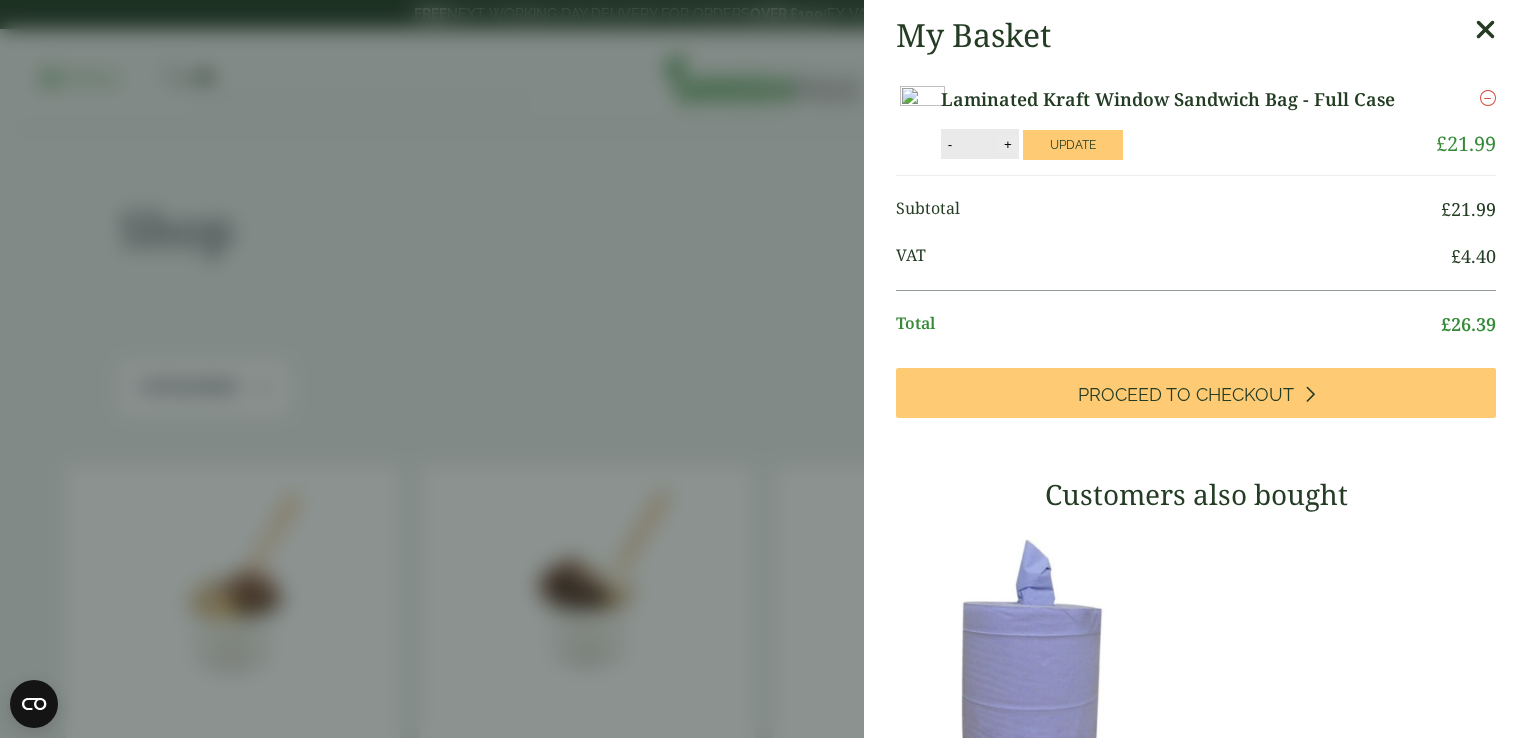 click on "+" at bounding box center [1008, 144] 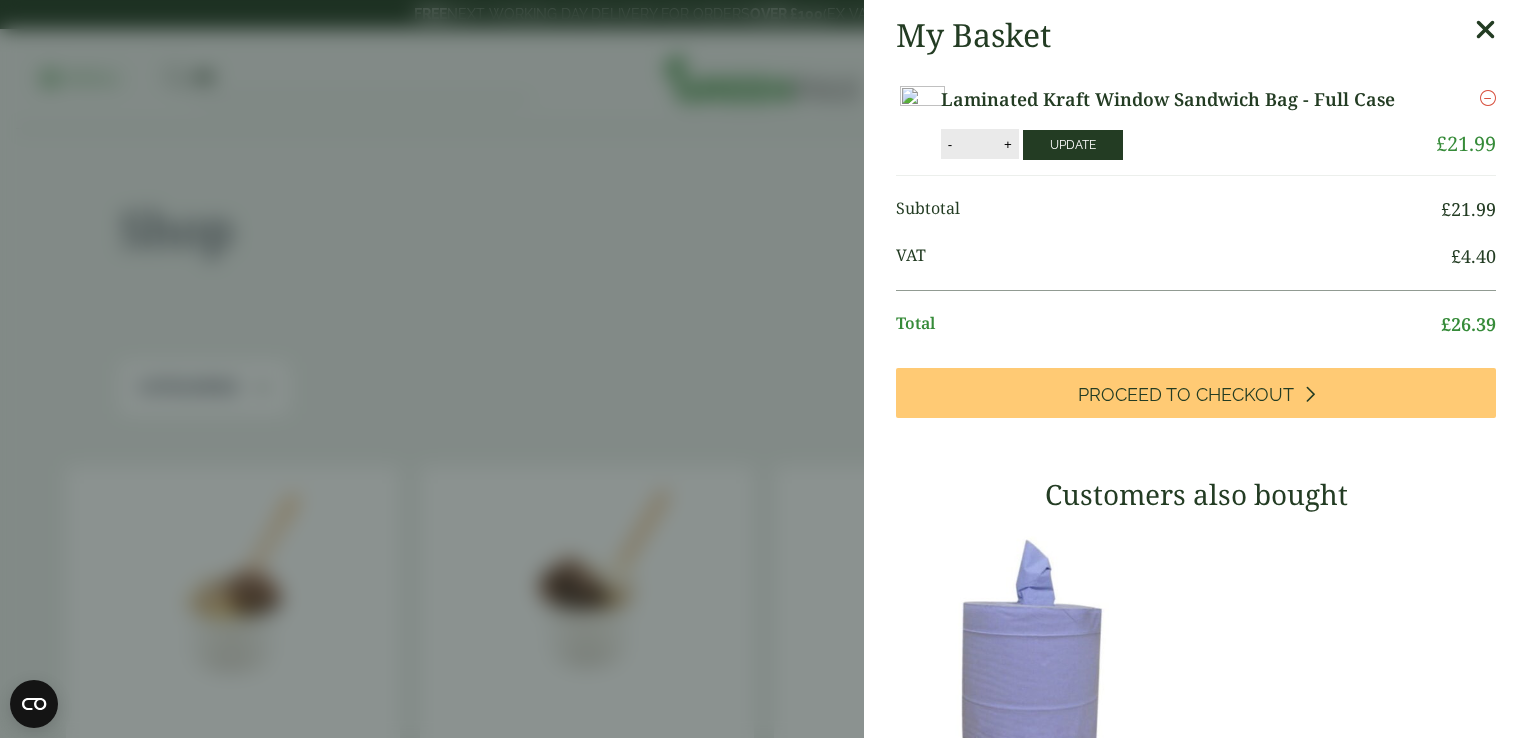 click on "Update" at bounding box center (1073, 145) 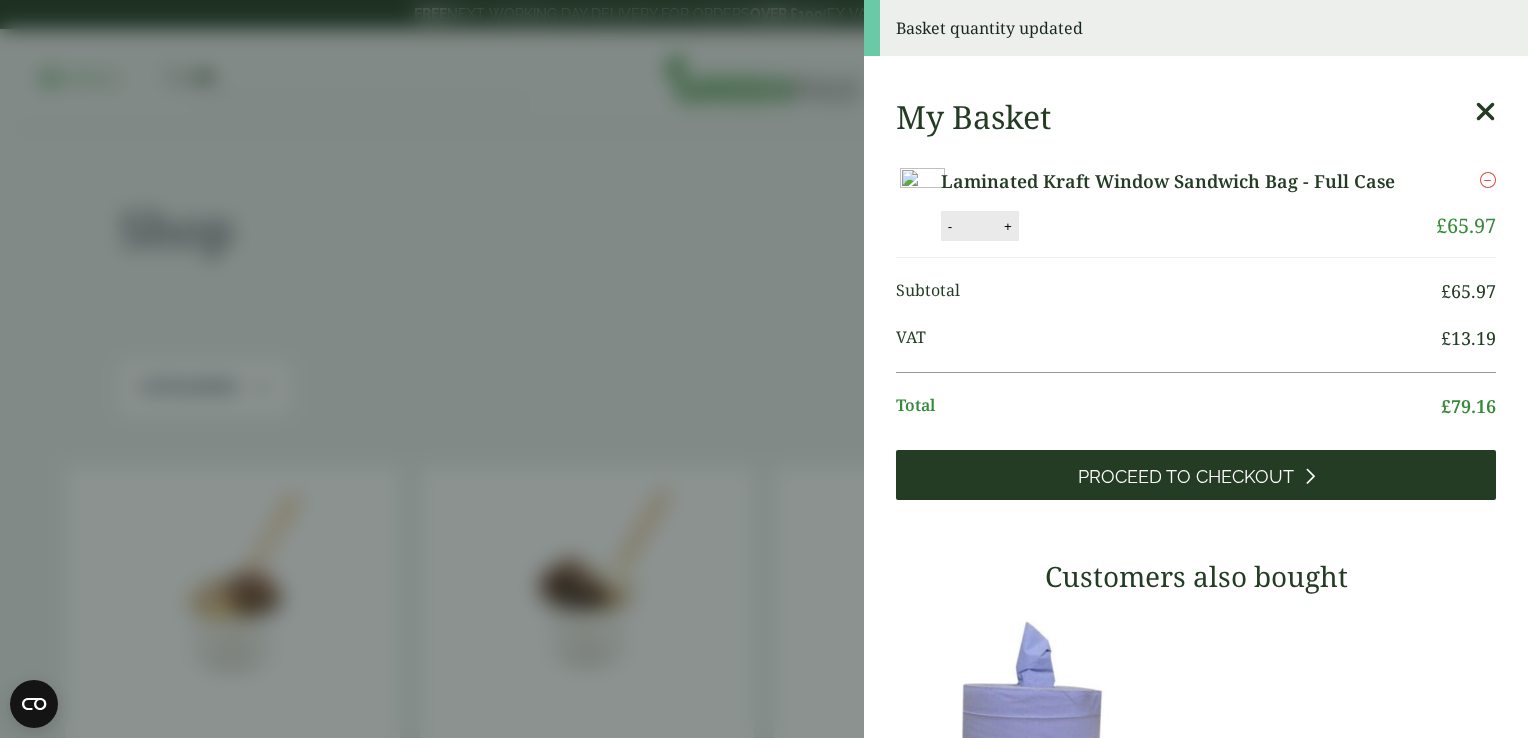 click on "Proceed to Checkout" at bounding box center (1196, 475) 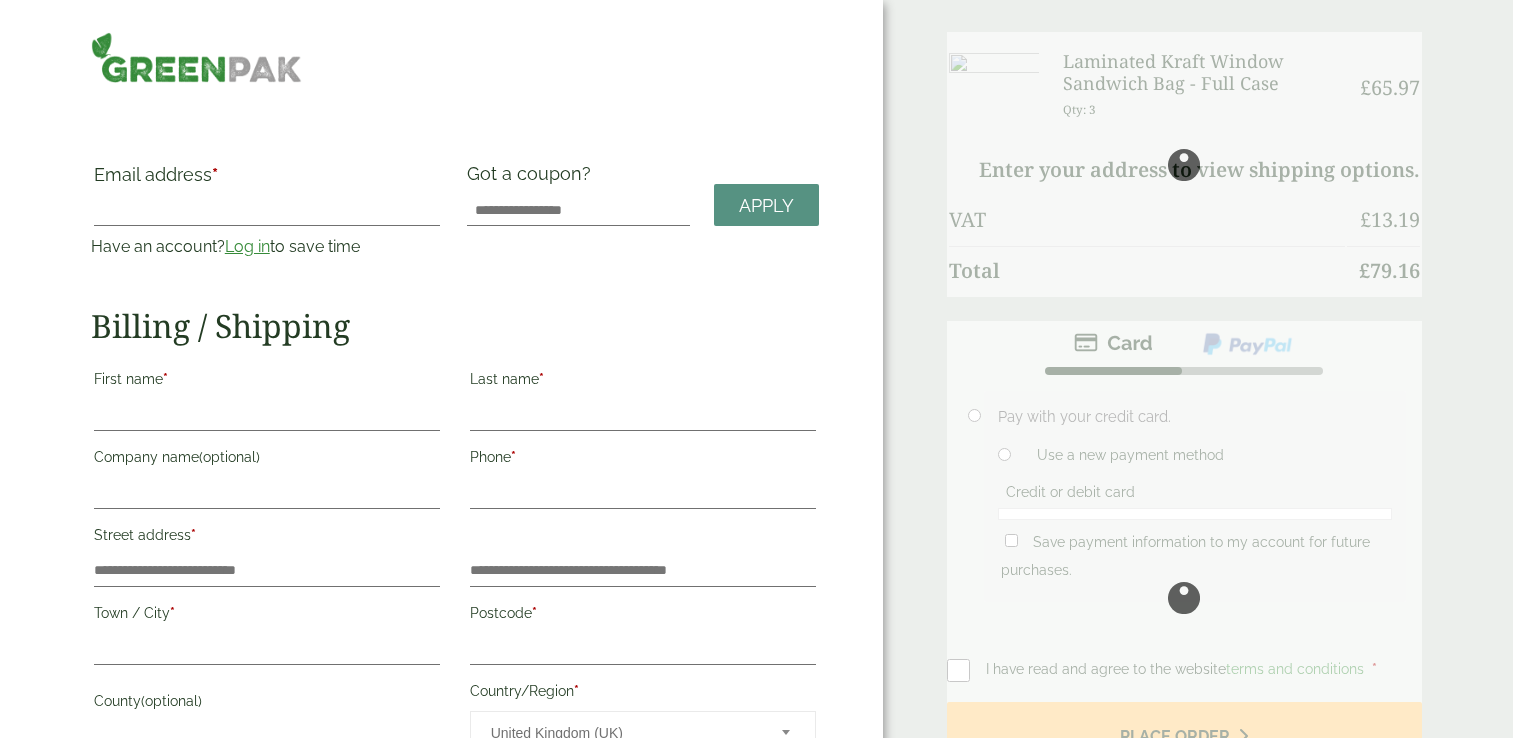 scroll, scrollTop: 0, scrollLeft: 0, axis: both 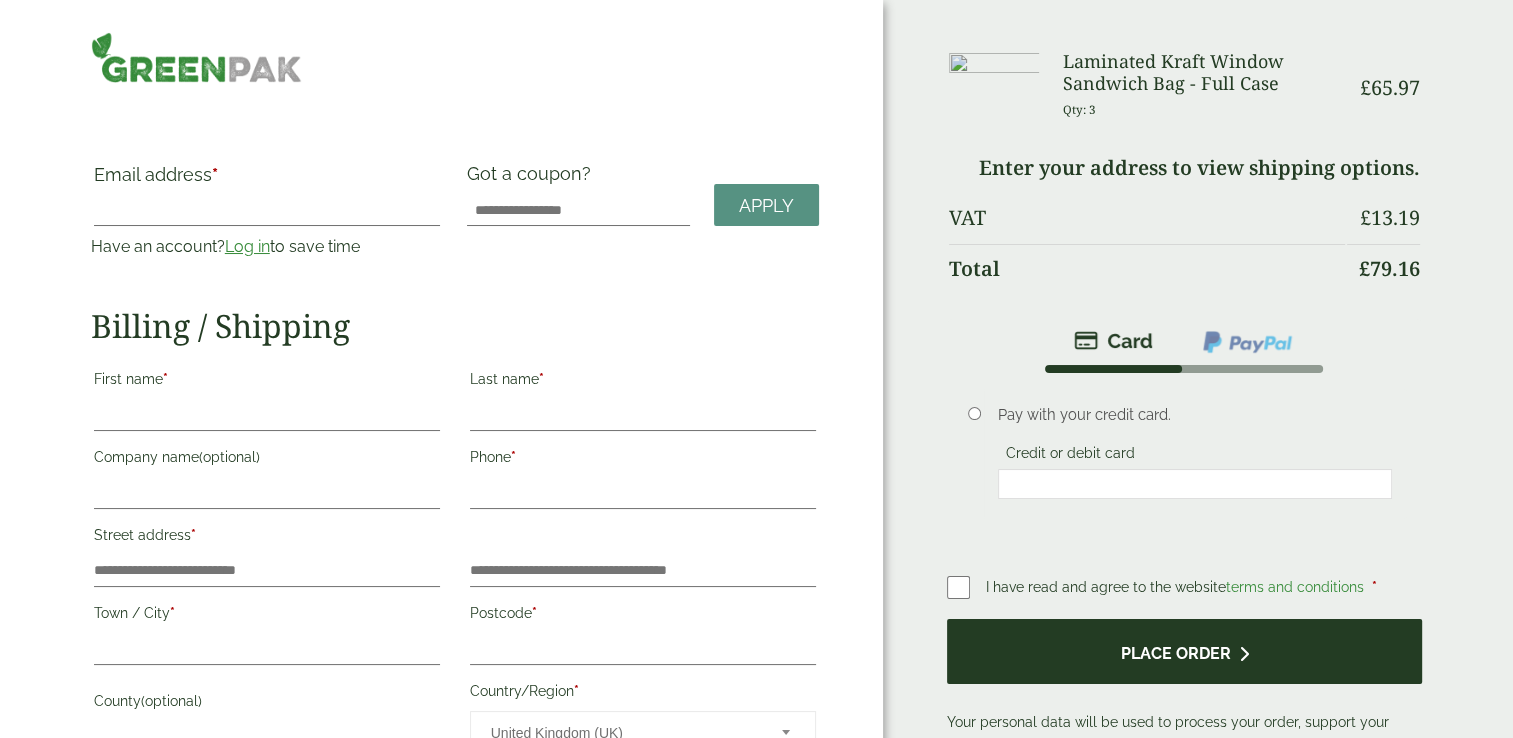 click on "Place order" at bounding box center [1185, 651] 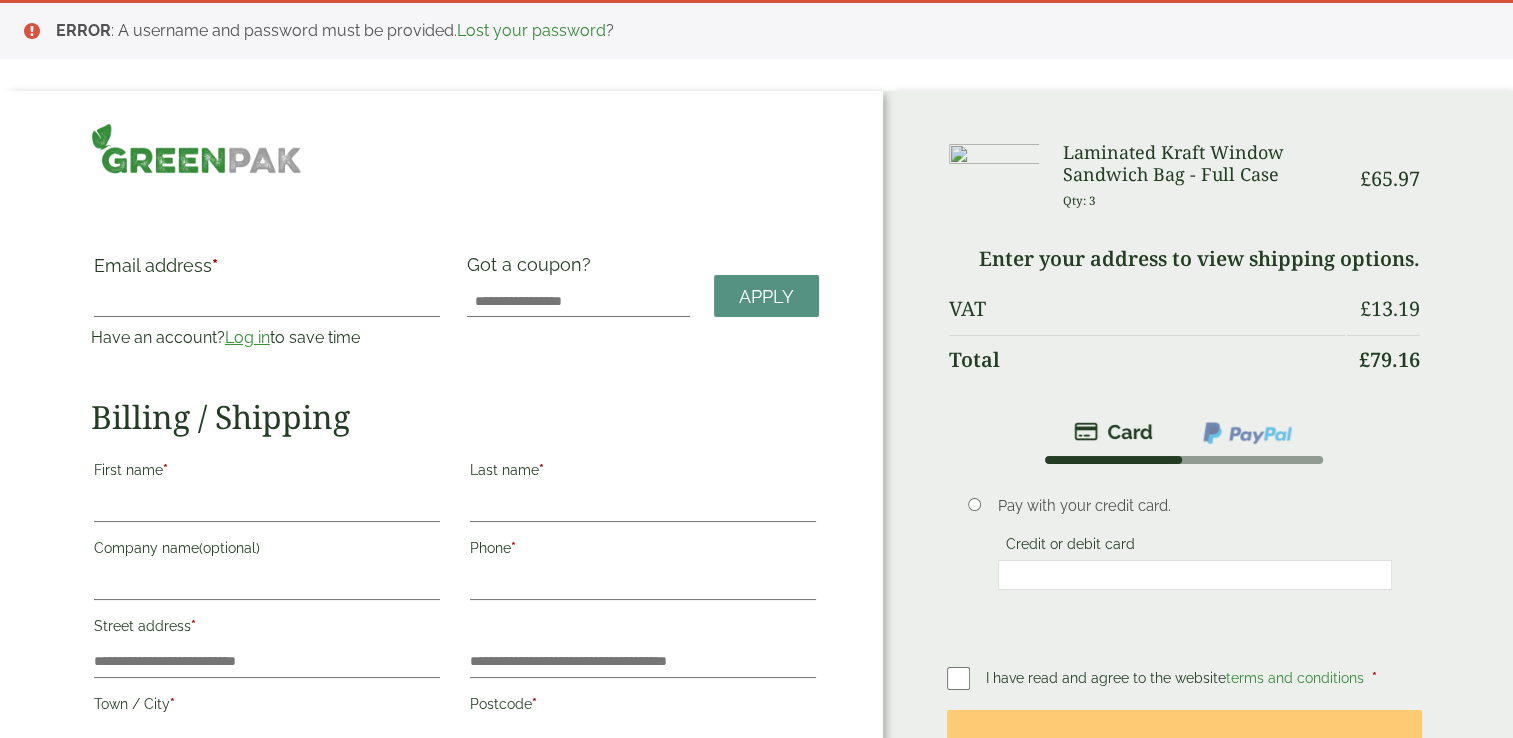 click on "Log in" at bounding box center (247, 337) 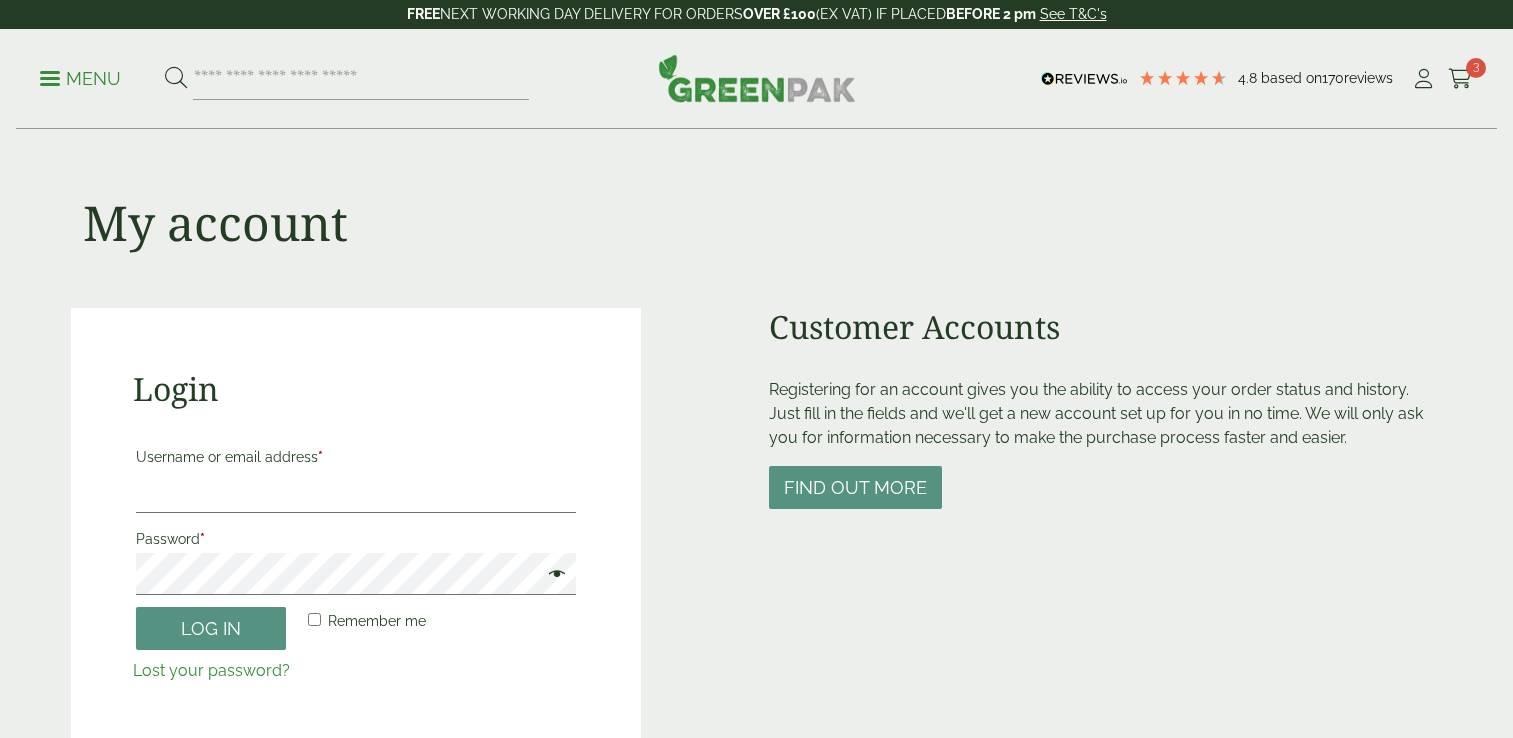 scroll, scrollTop: 0, scrollLeft: 0, axis: both 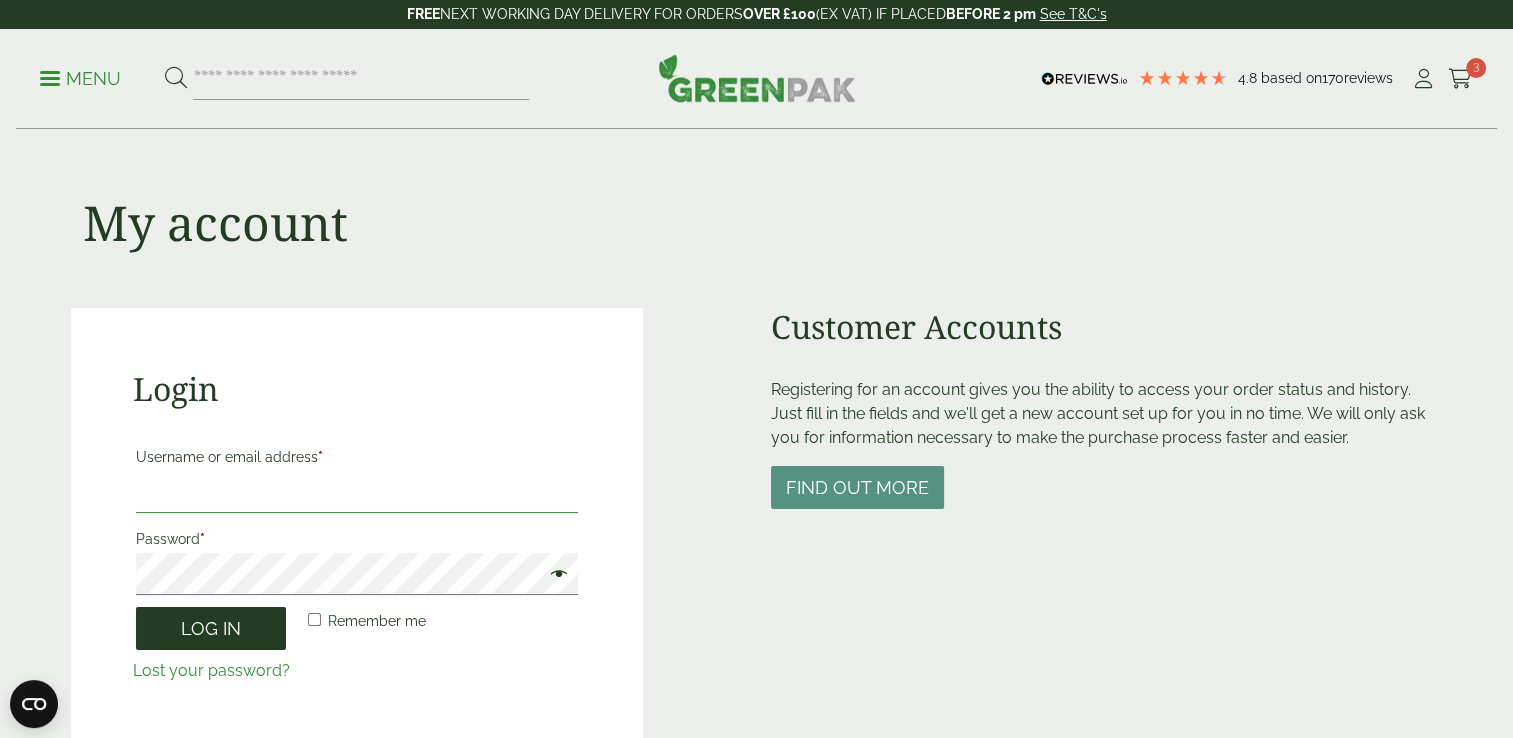type on "**********" 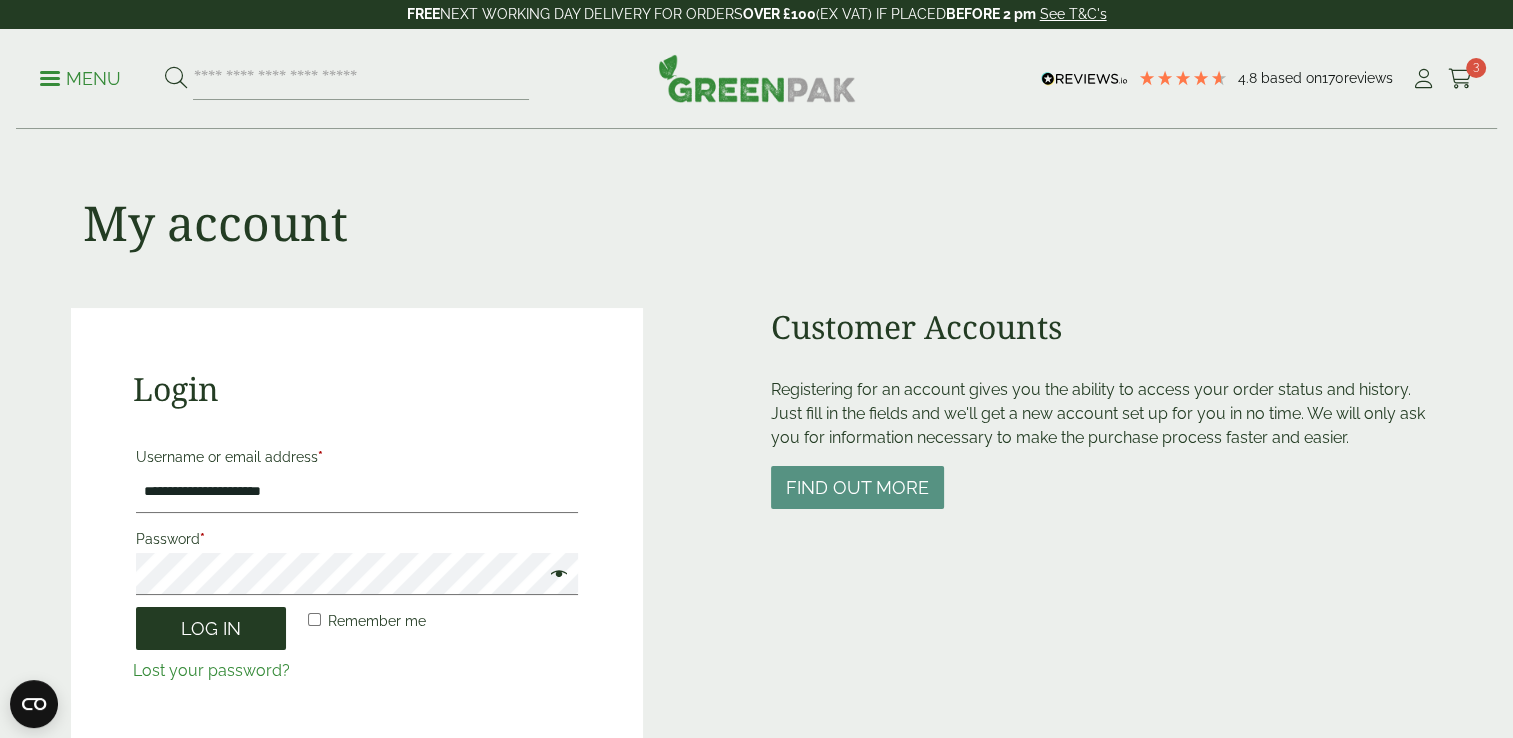 click on "Log in" at bounding box center [211, 628] 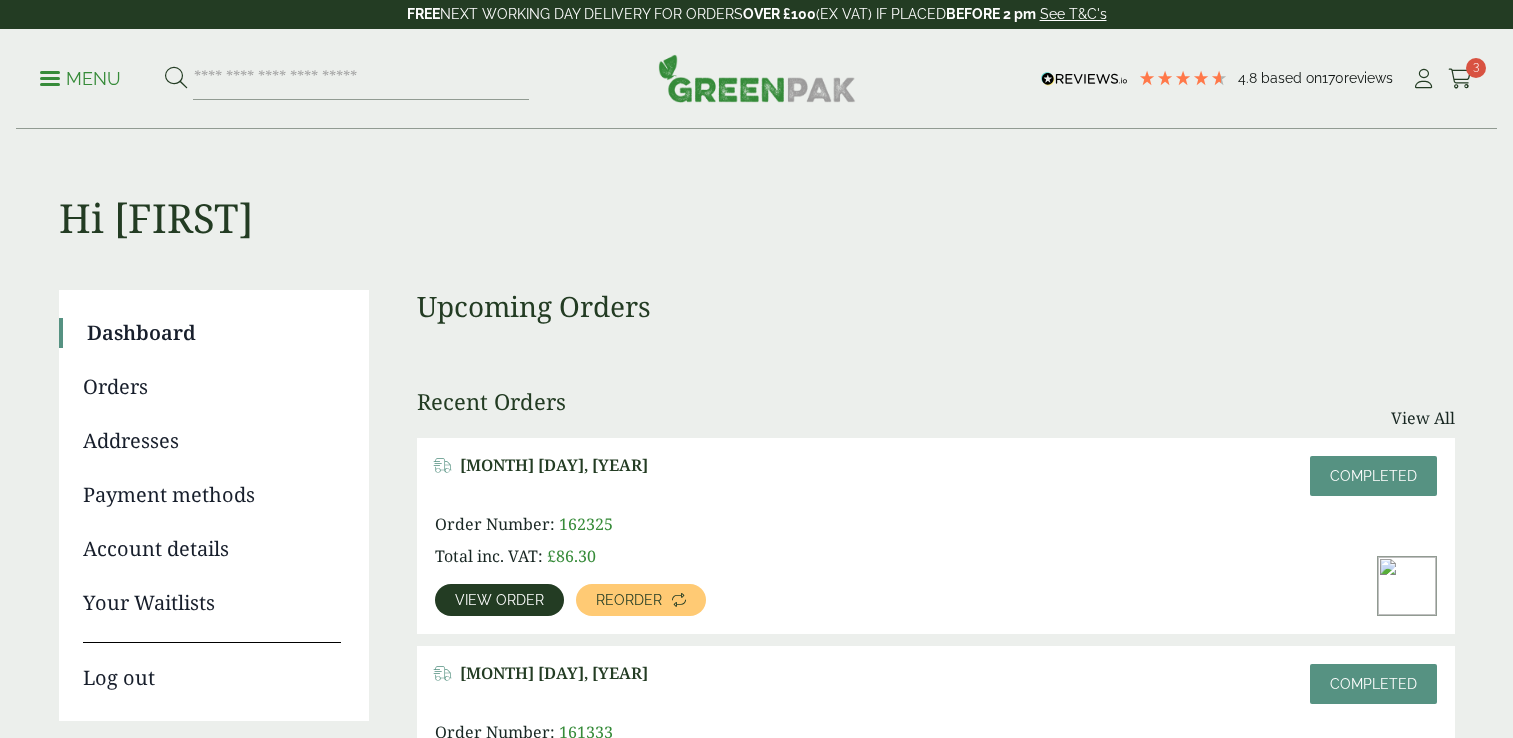 scroll, scrollTop: 0, scrollLeft: 0, axis: both 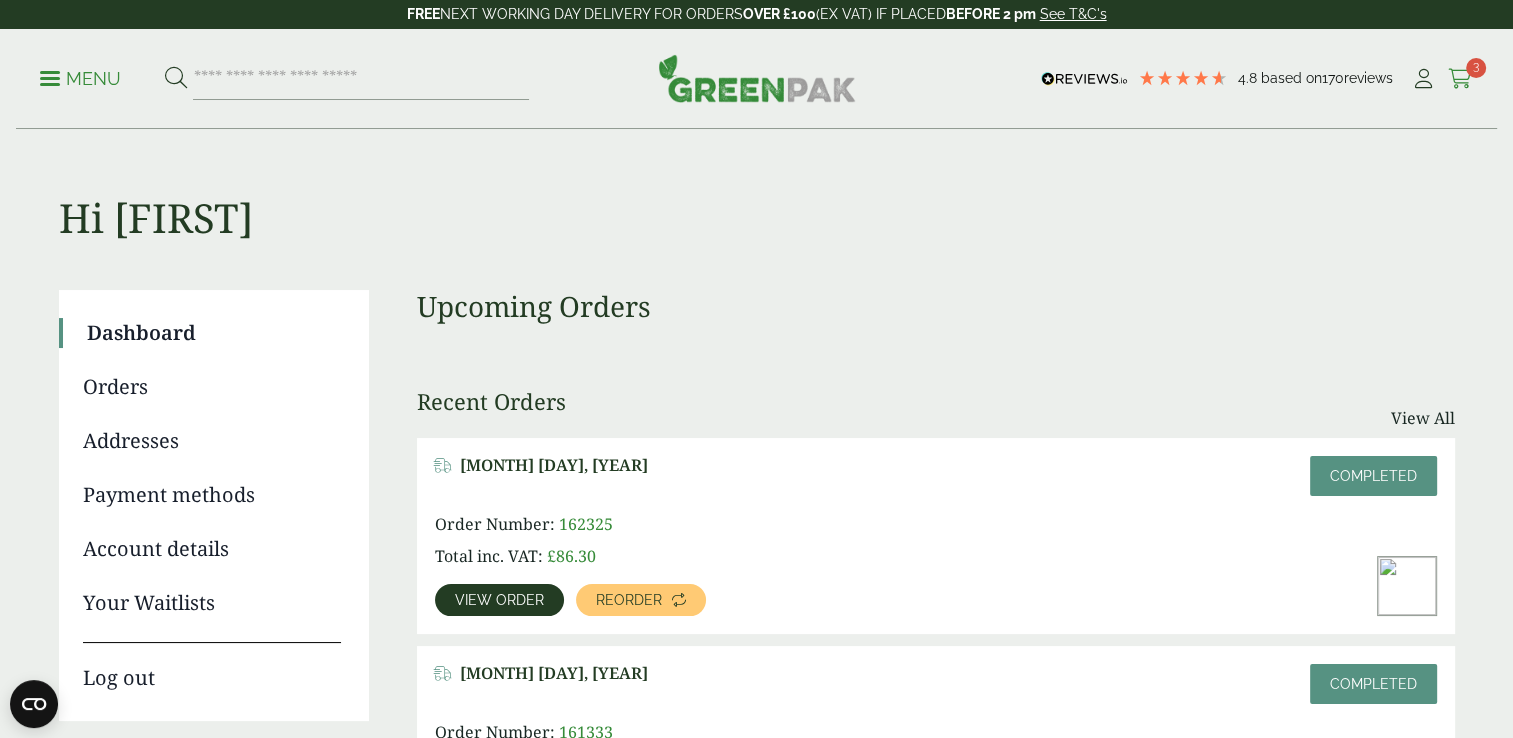 click on "3" at bounding box center (1476, 68) 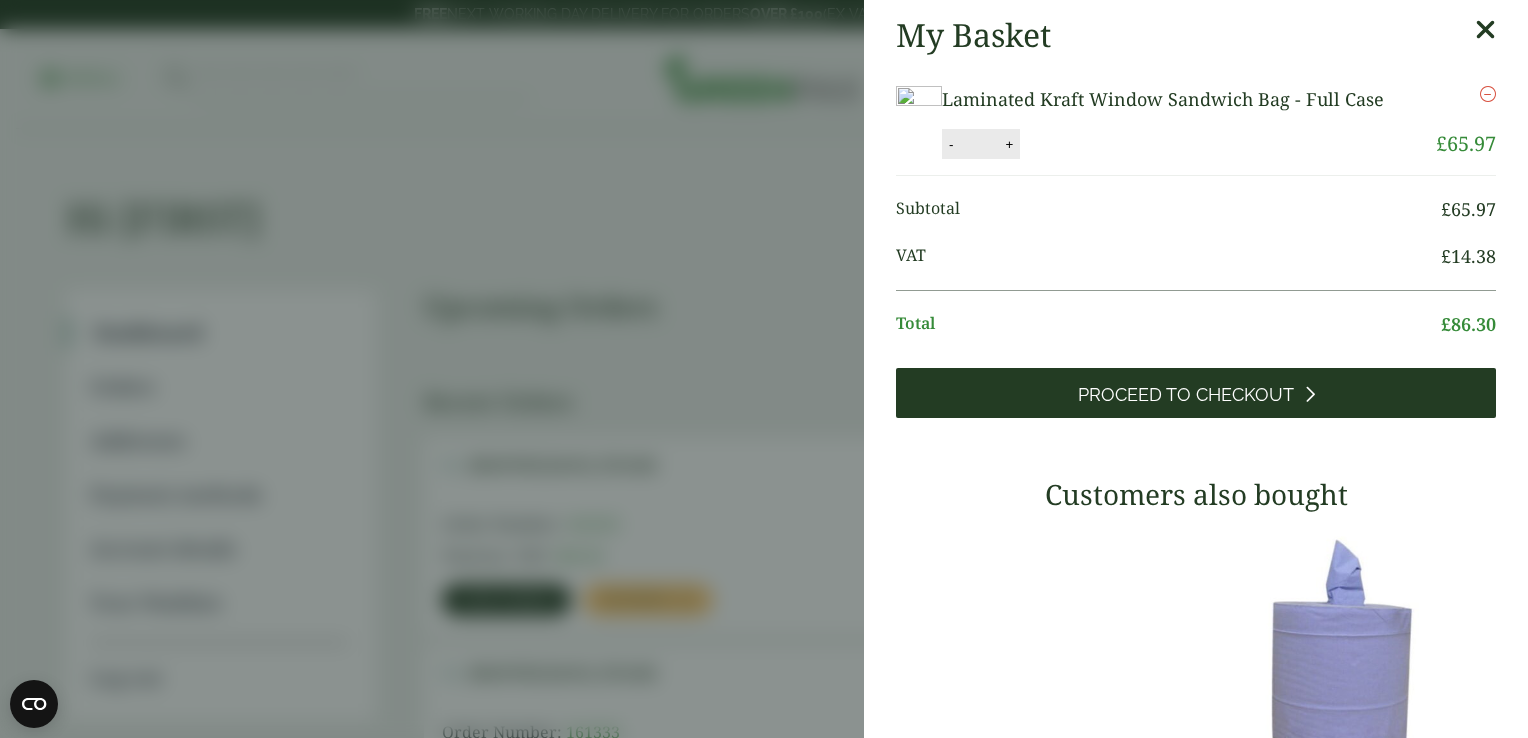 click on "Proceed to Checkout" at bounding box center (1196, 393) 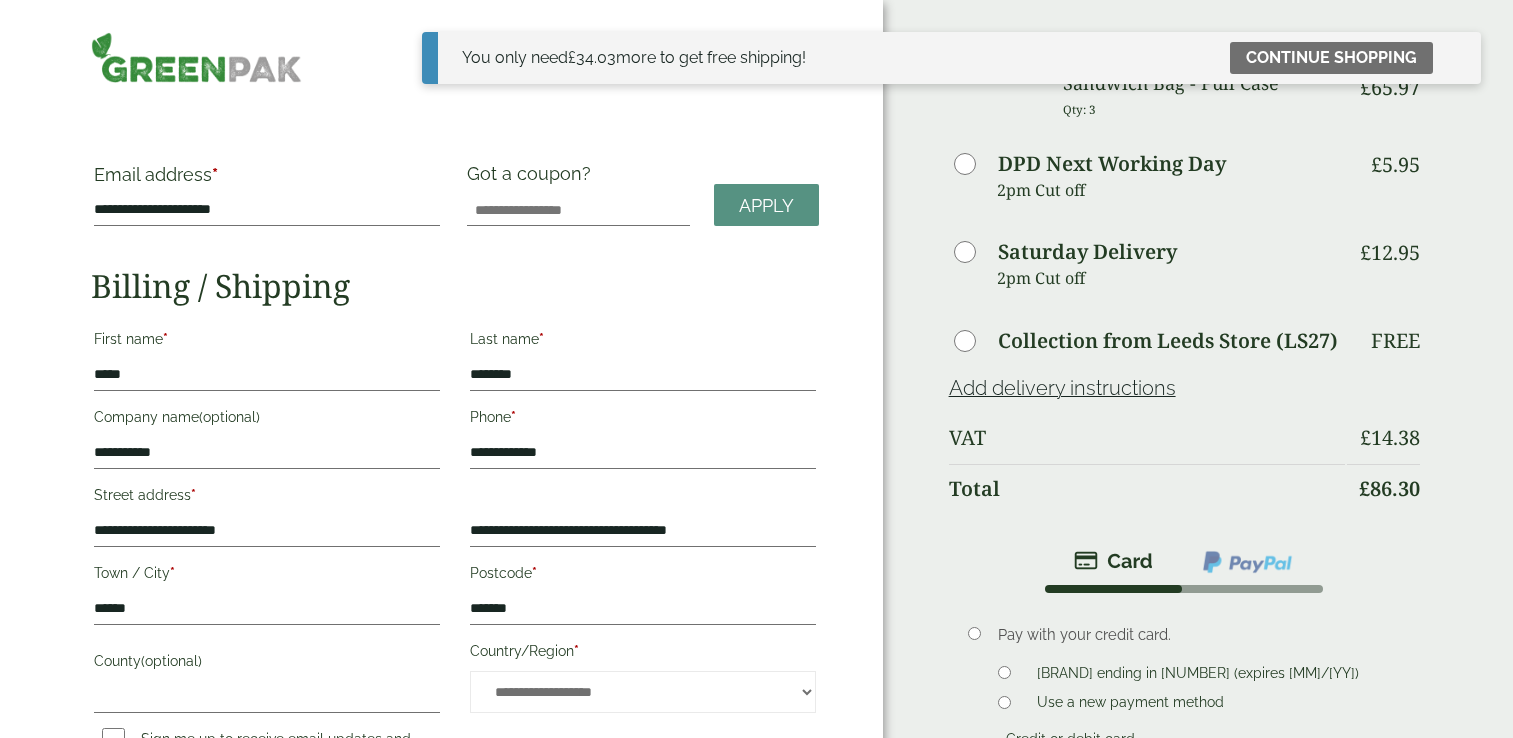 scroll, scrollTop: 0, scrollLeft: 0, axis: both 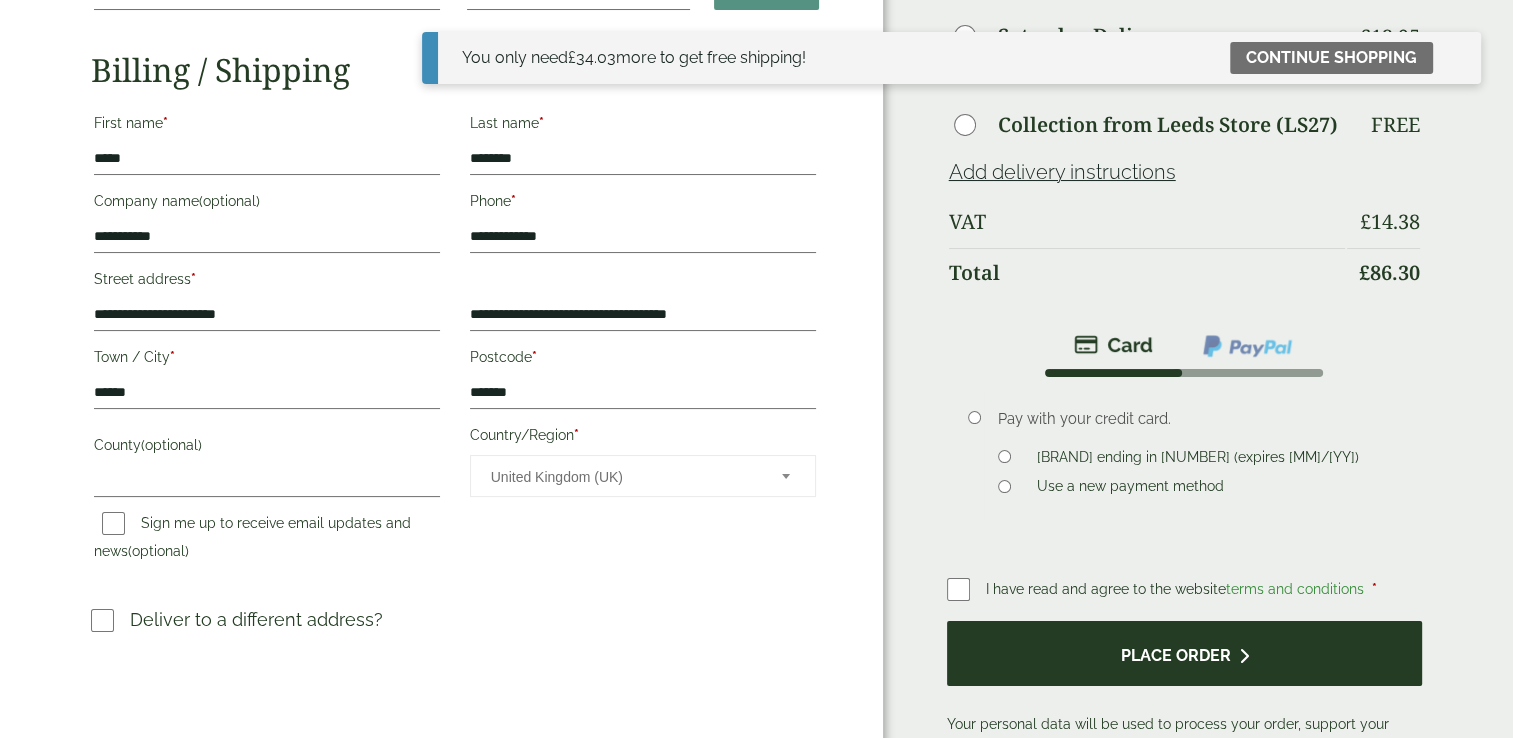 click on "Place order" at bounding box center [1185, 653] 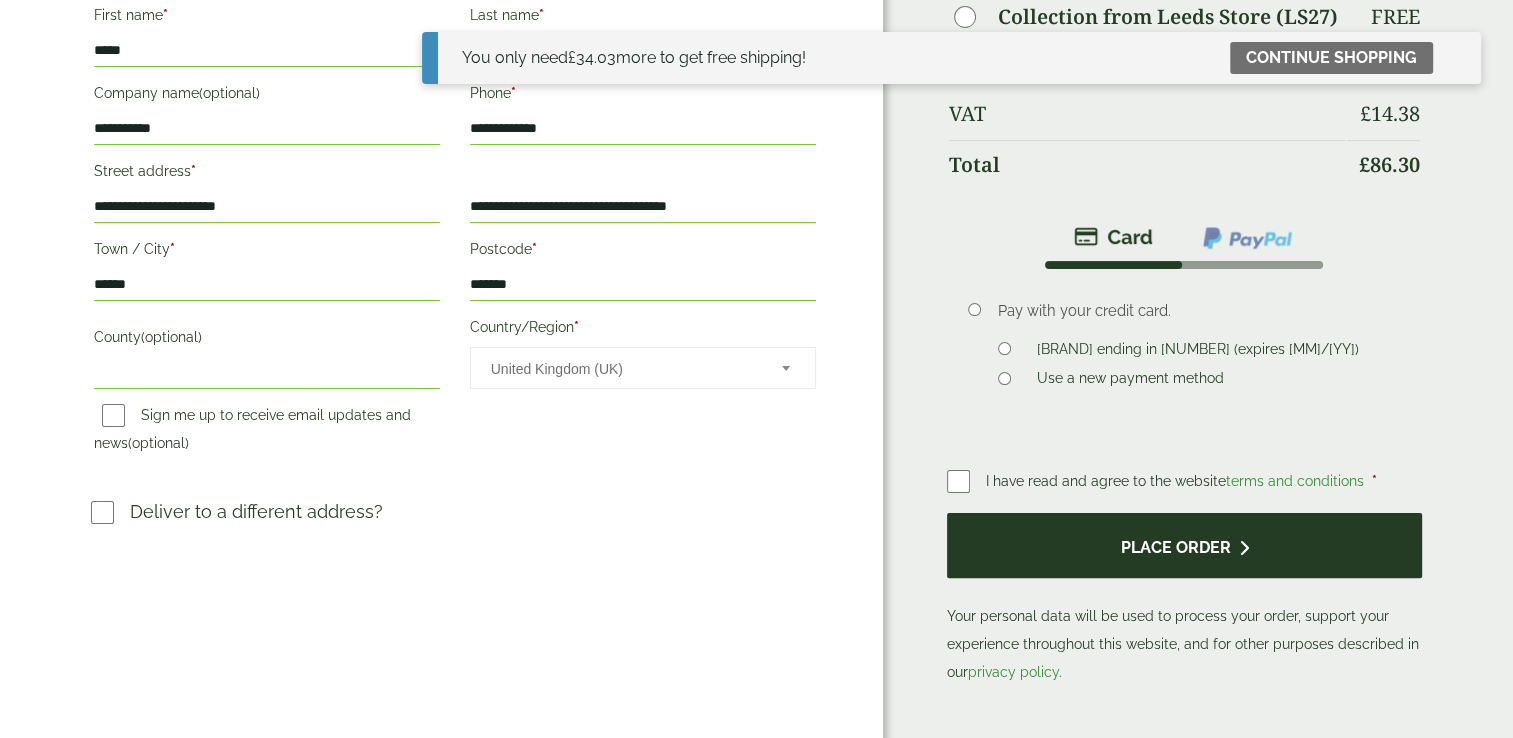 scroll, scrollTop: 419, scrollLeft: 0, axis: vertical 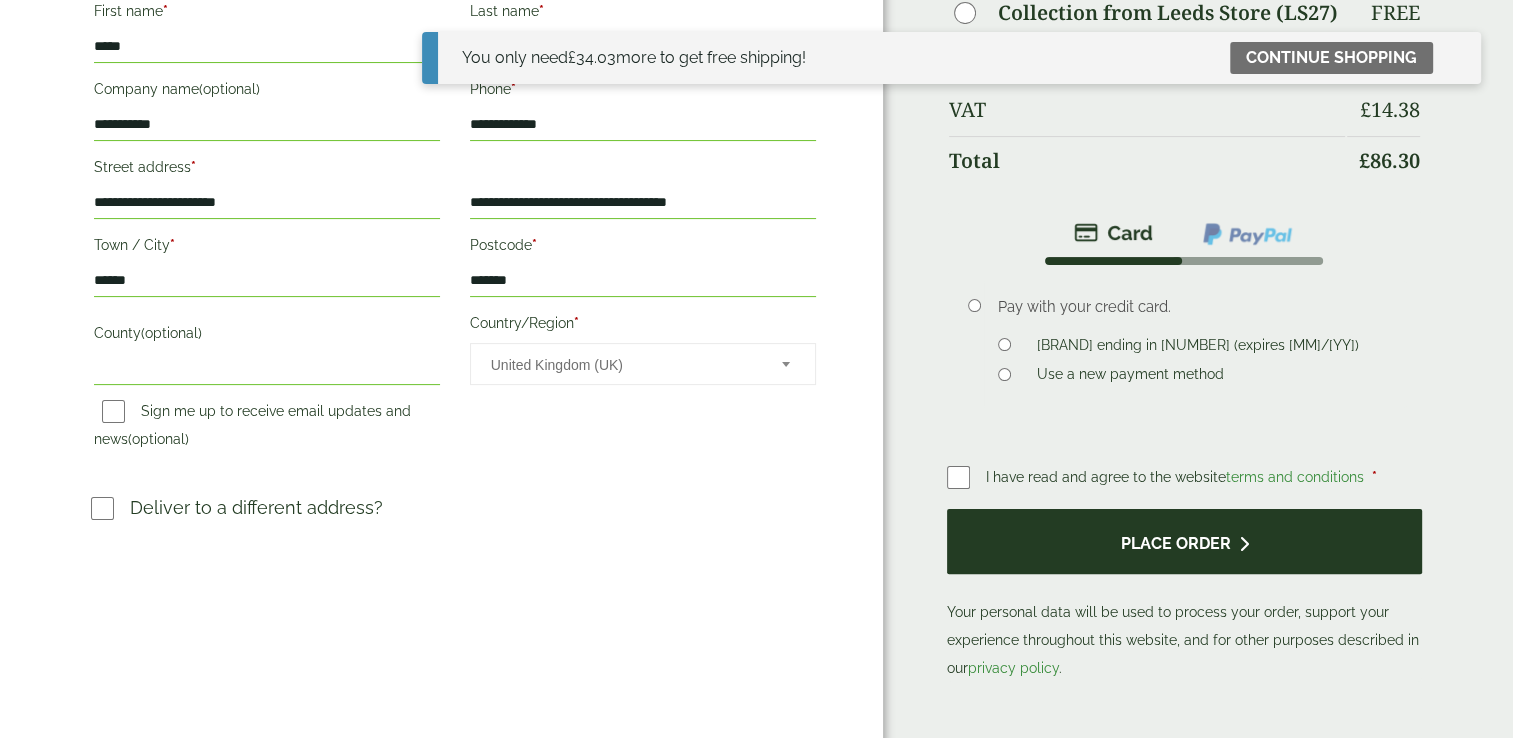 click on "Place order" at bounding box center [1185, 541] 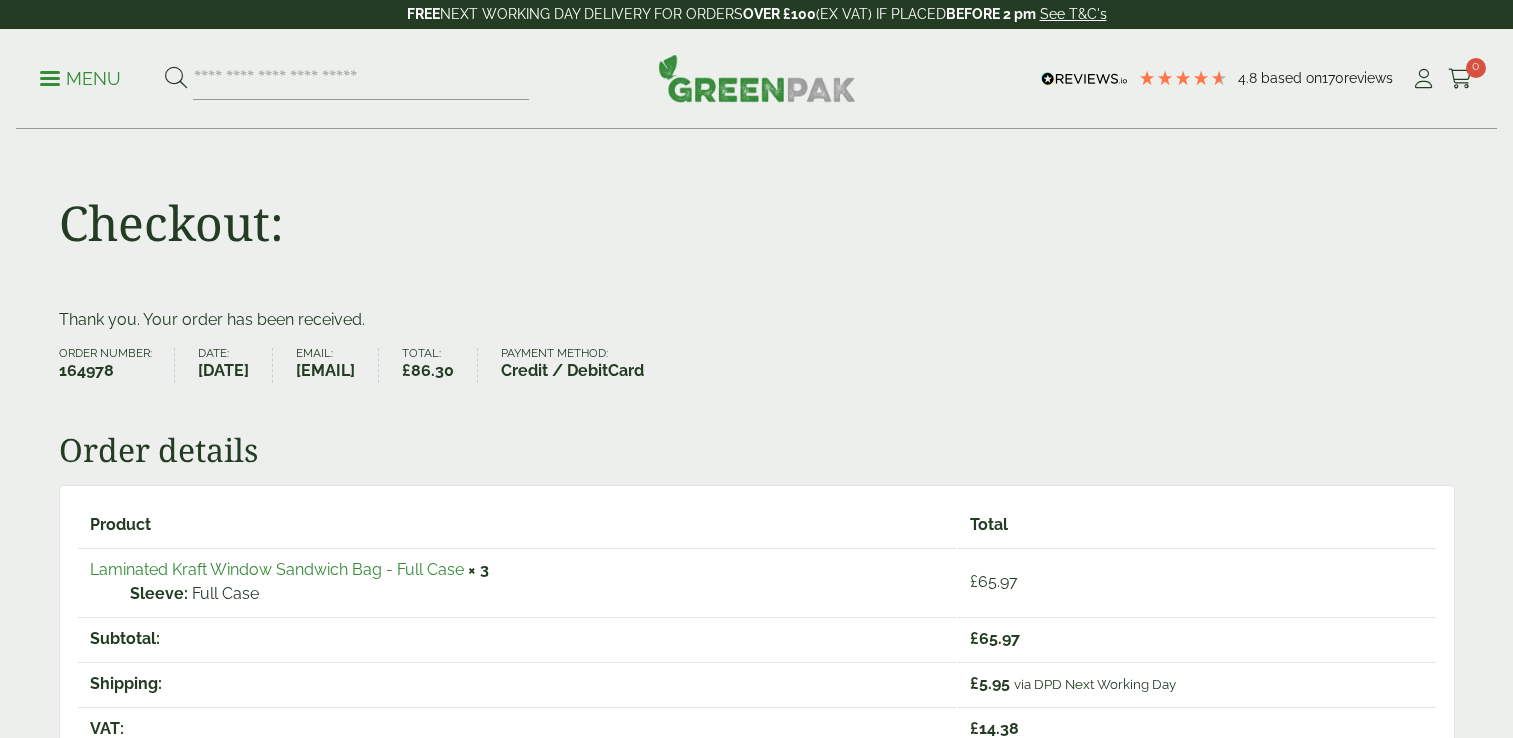 scroll, scrollTop: 384, scrollLeft: 0, axis: vertical 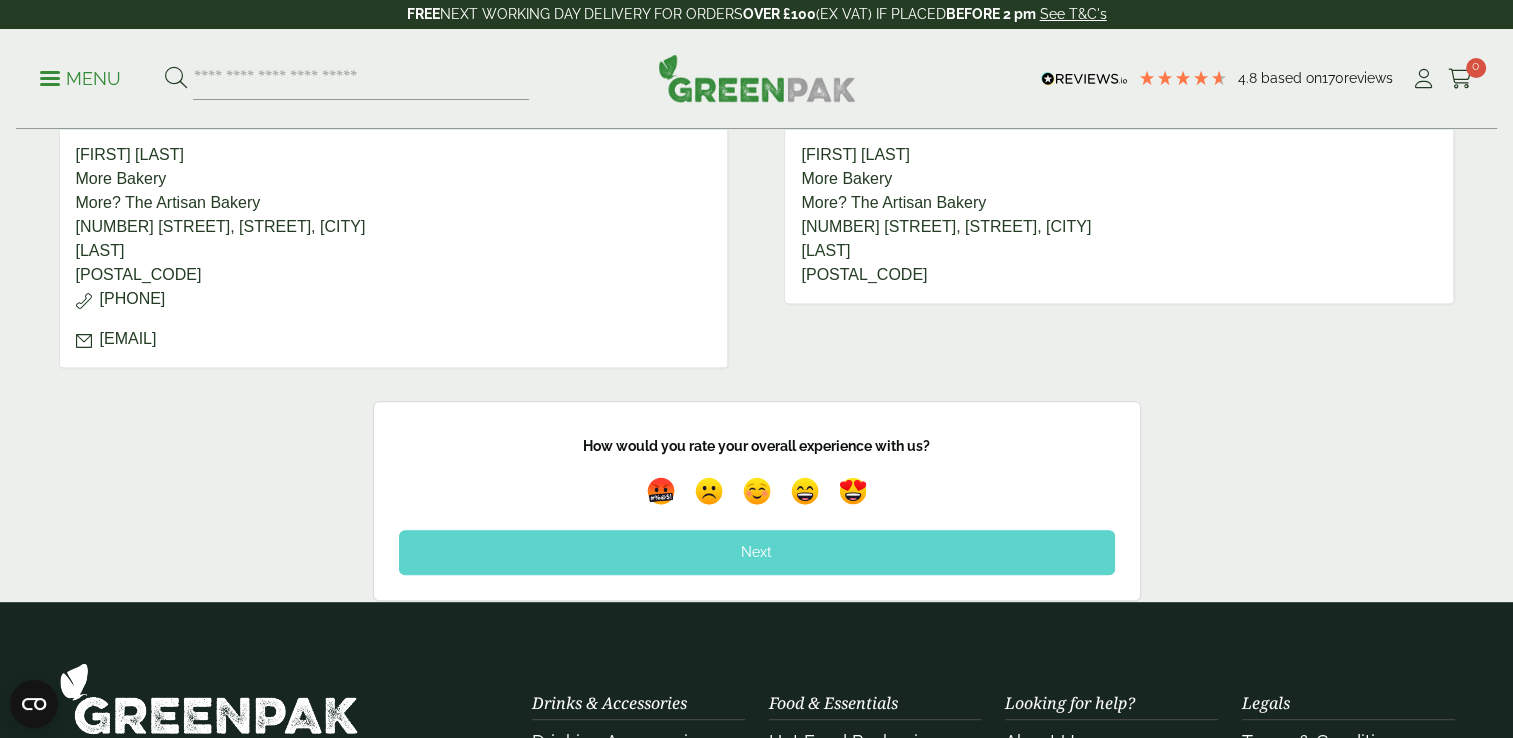click on "Next" at bounding box center (757, 552) 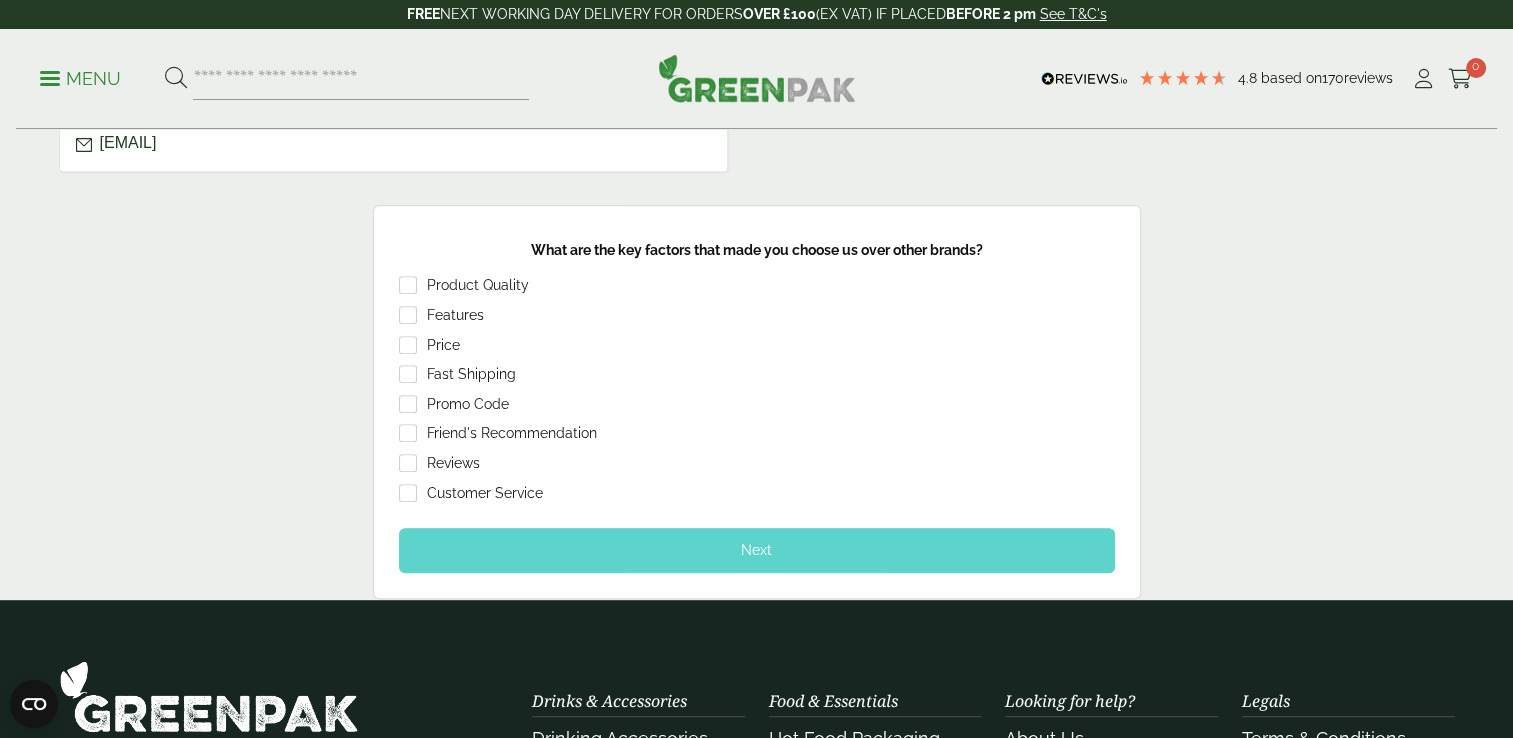 scroll, scrollTop: 1024, scrollLeft: 0, axis: vertical 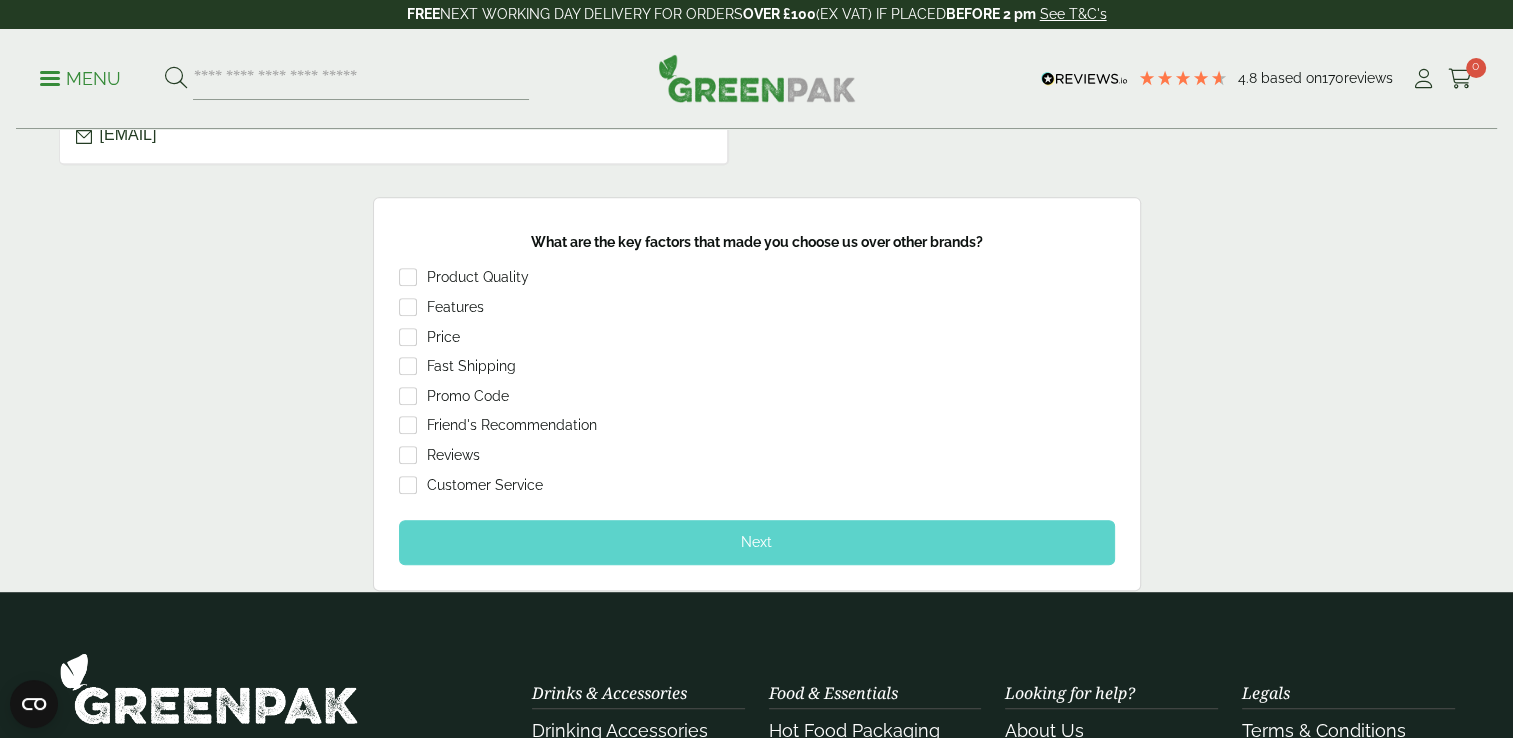 click on "Next" at bounding box center [757, 542] 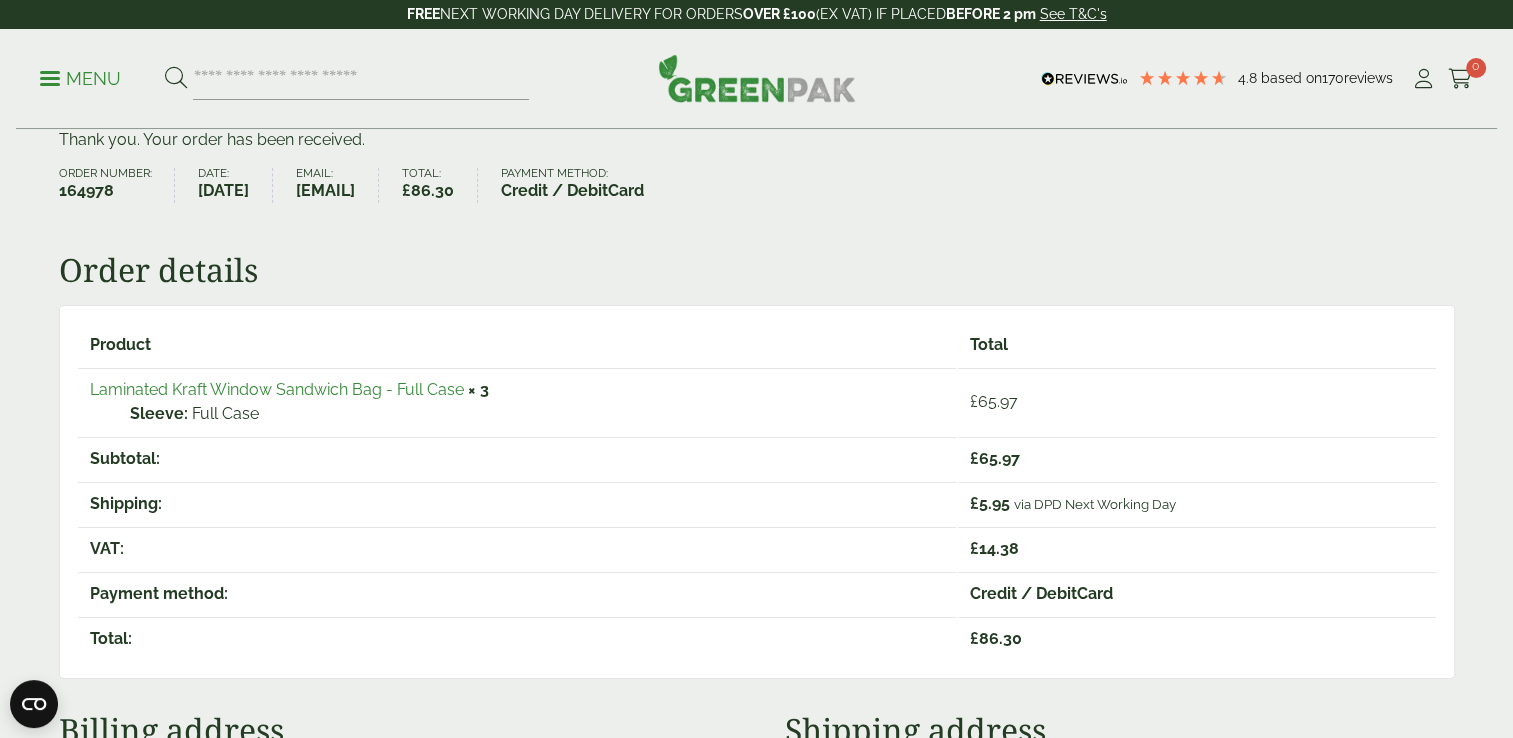 scroll, scrollTop: 0, scrollLeft: 0, axis: both 